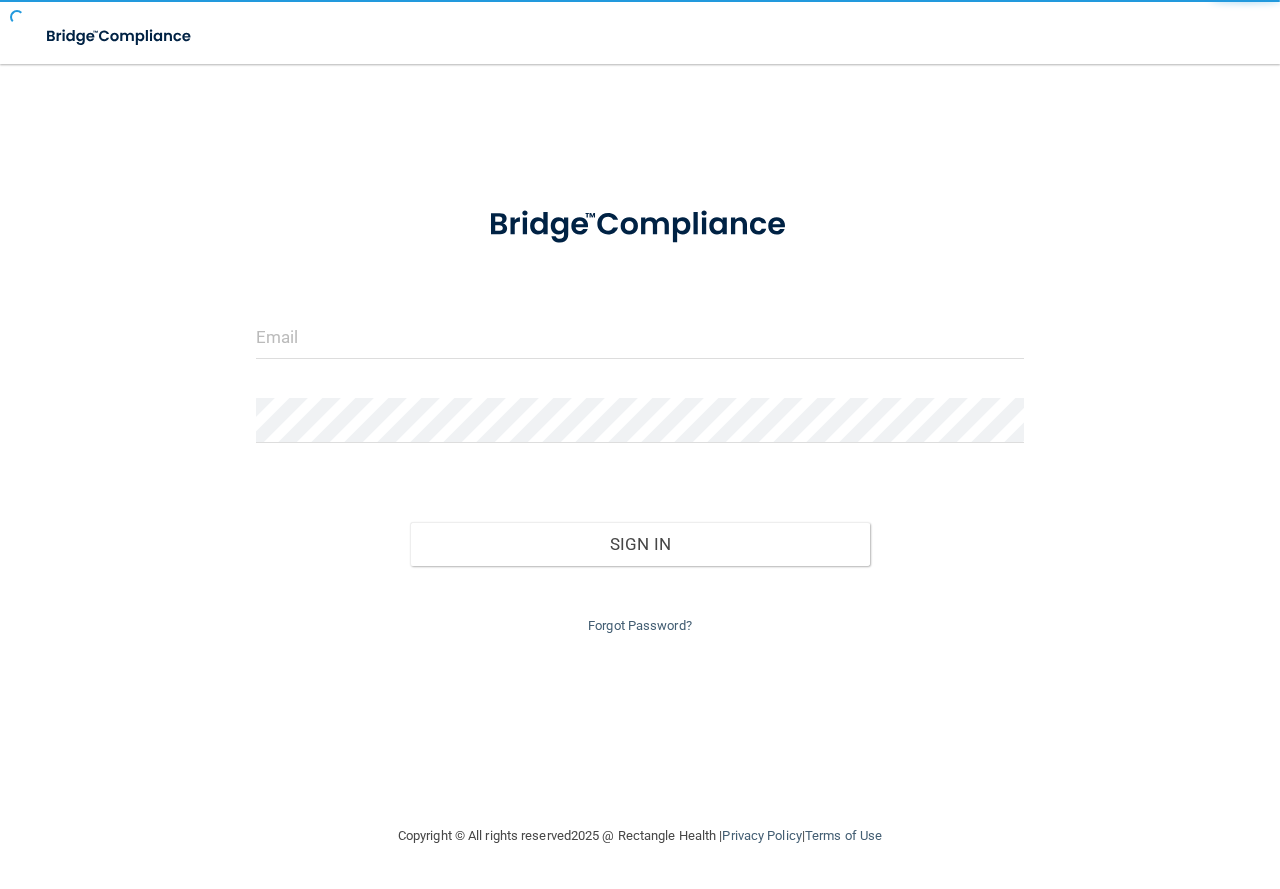 scroll, scrollTop: 0, scrollLeft: 0, axis: both 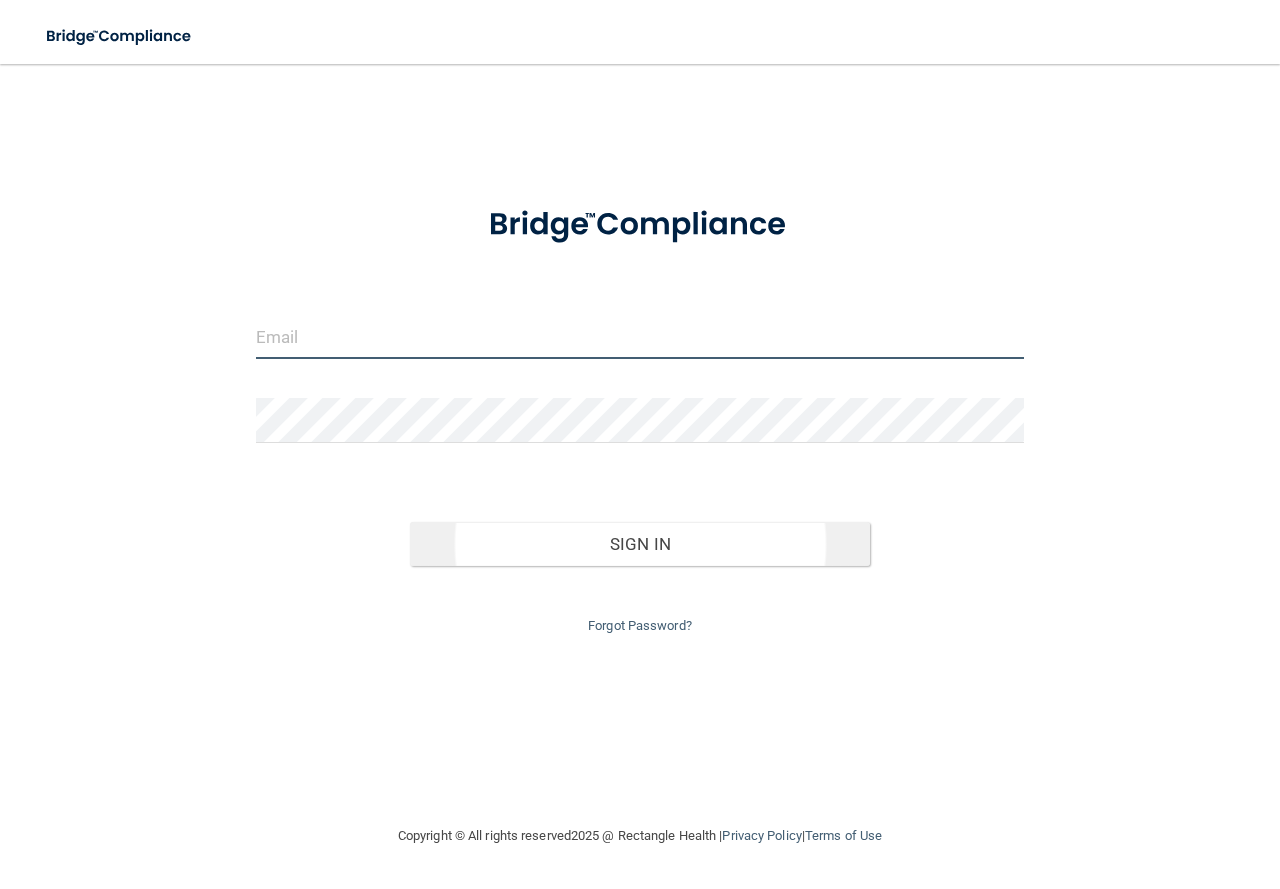 type on "[EMAIL]" 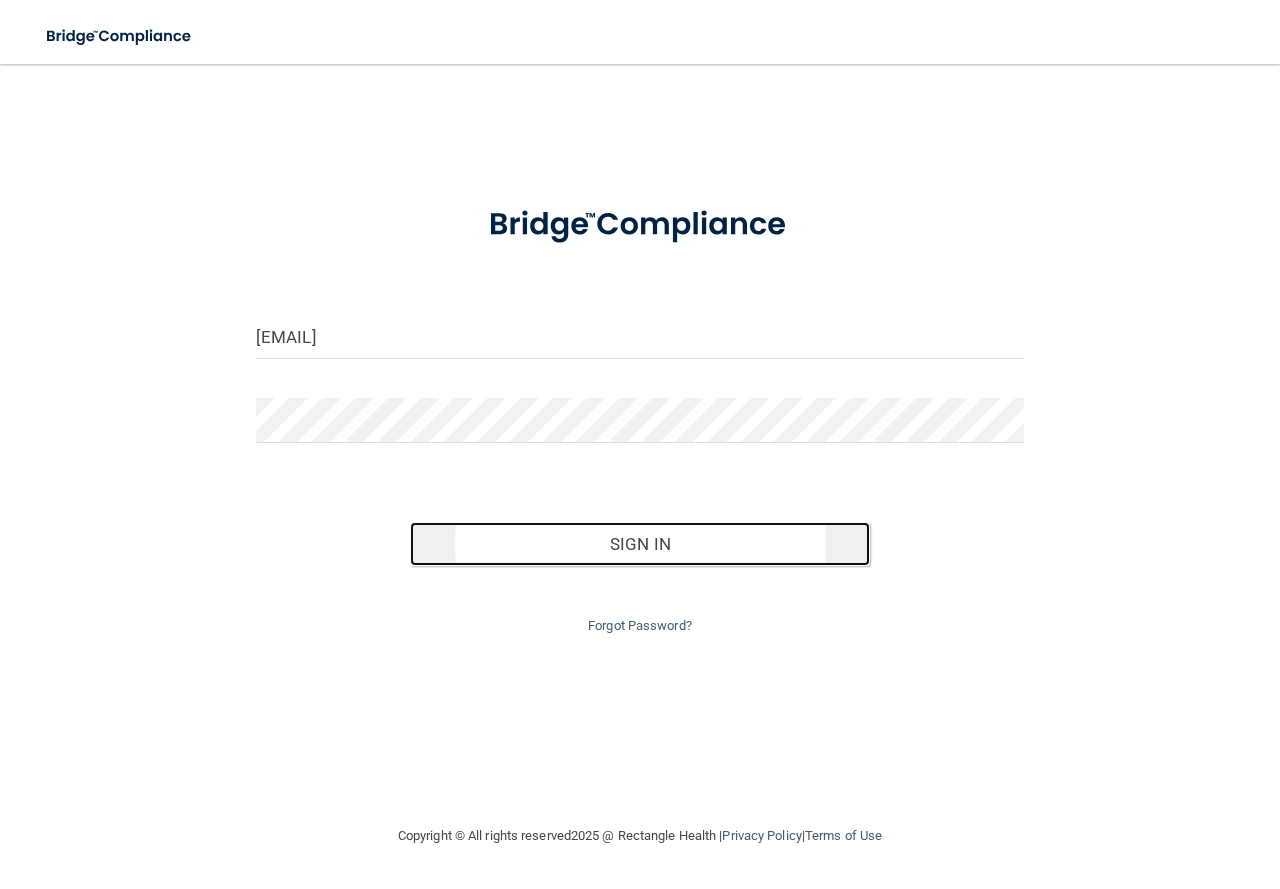 click on "Sign In" at bounding box center (640, 544) 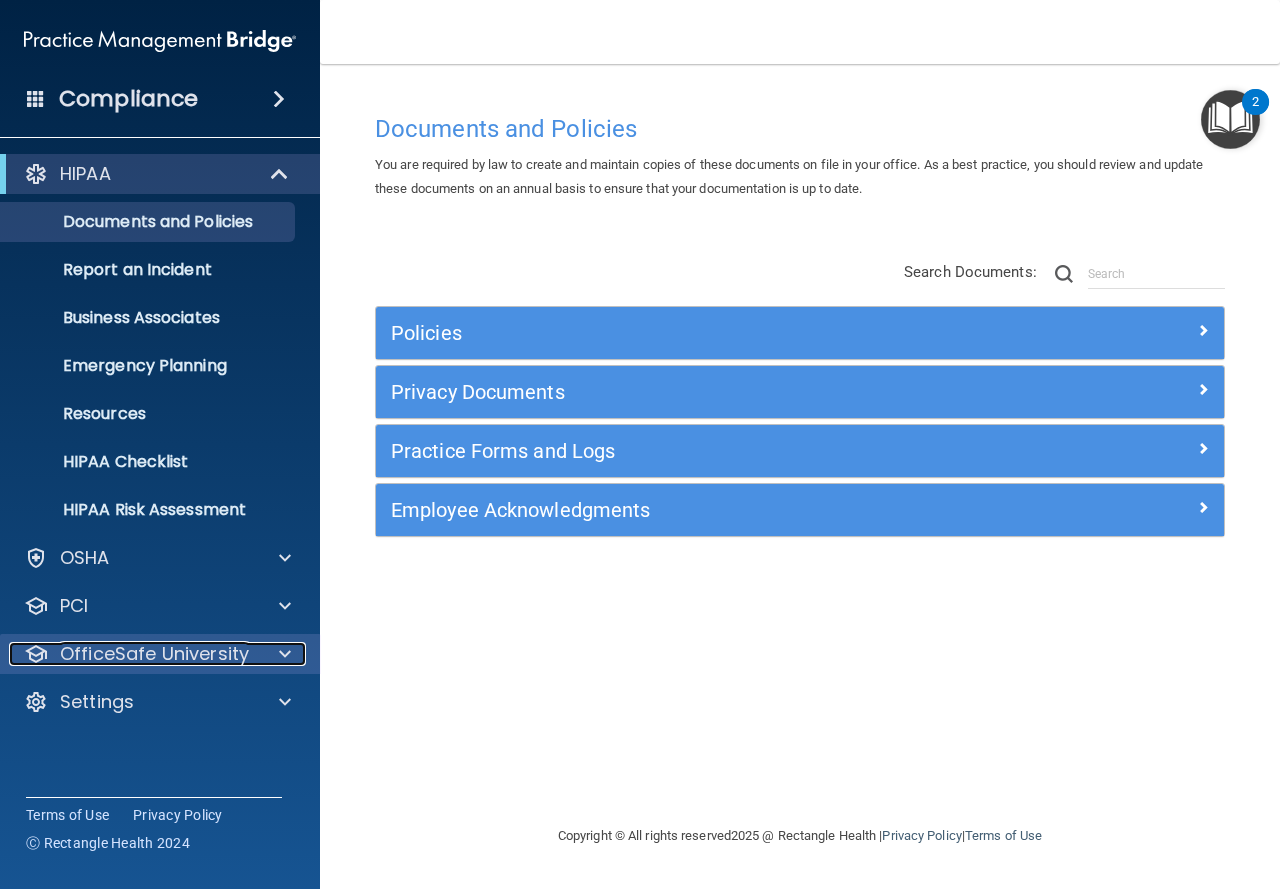 click on "OfficeSafe University" at bounding box center [154, 654] 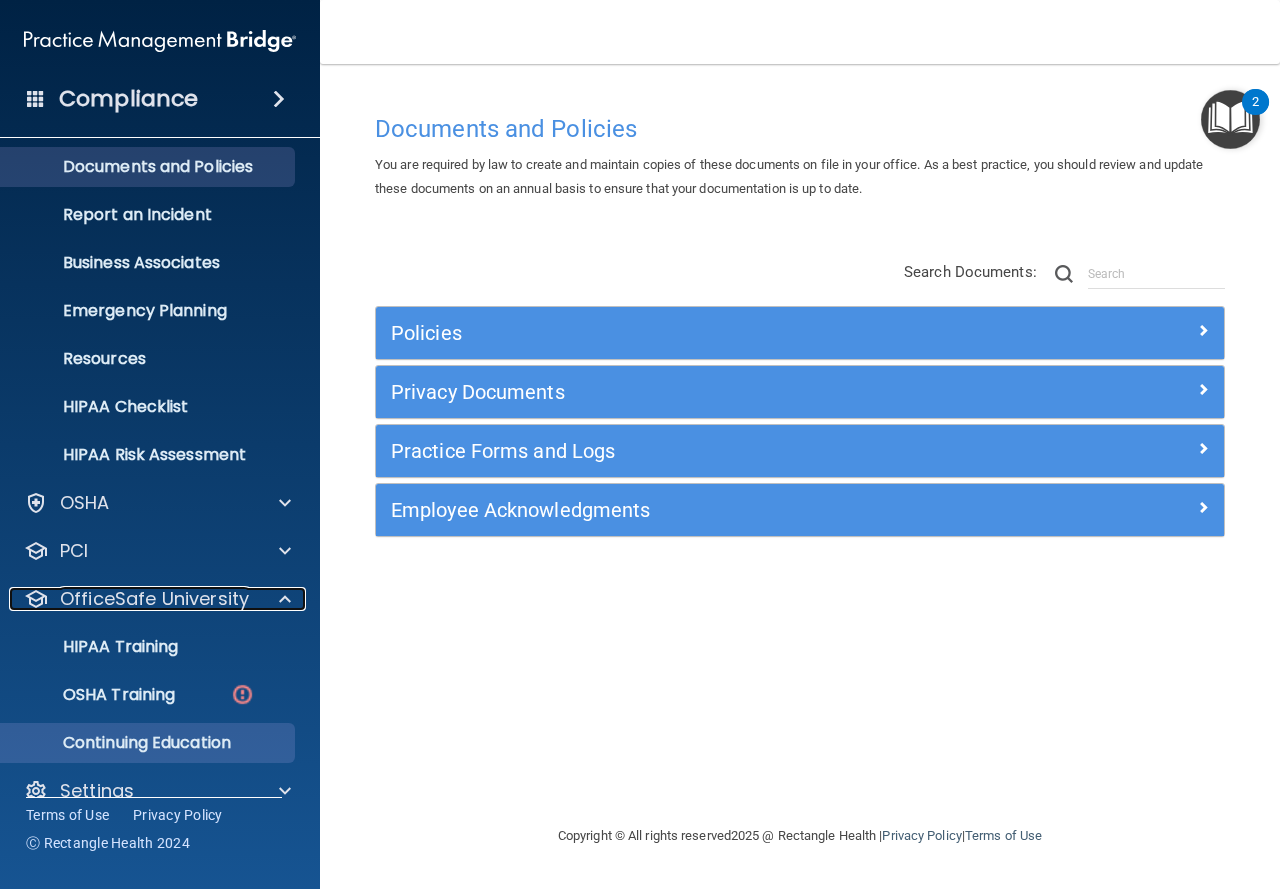 scroll, scrollTop: 85, scrollLeft: 0, axis: vertical 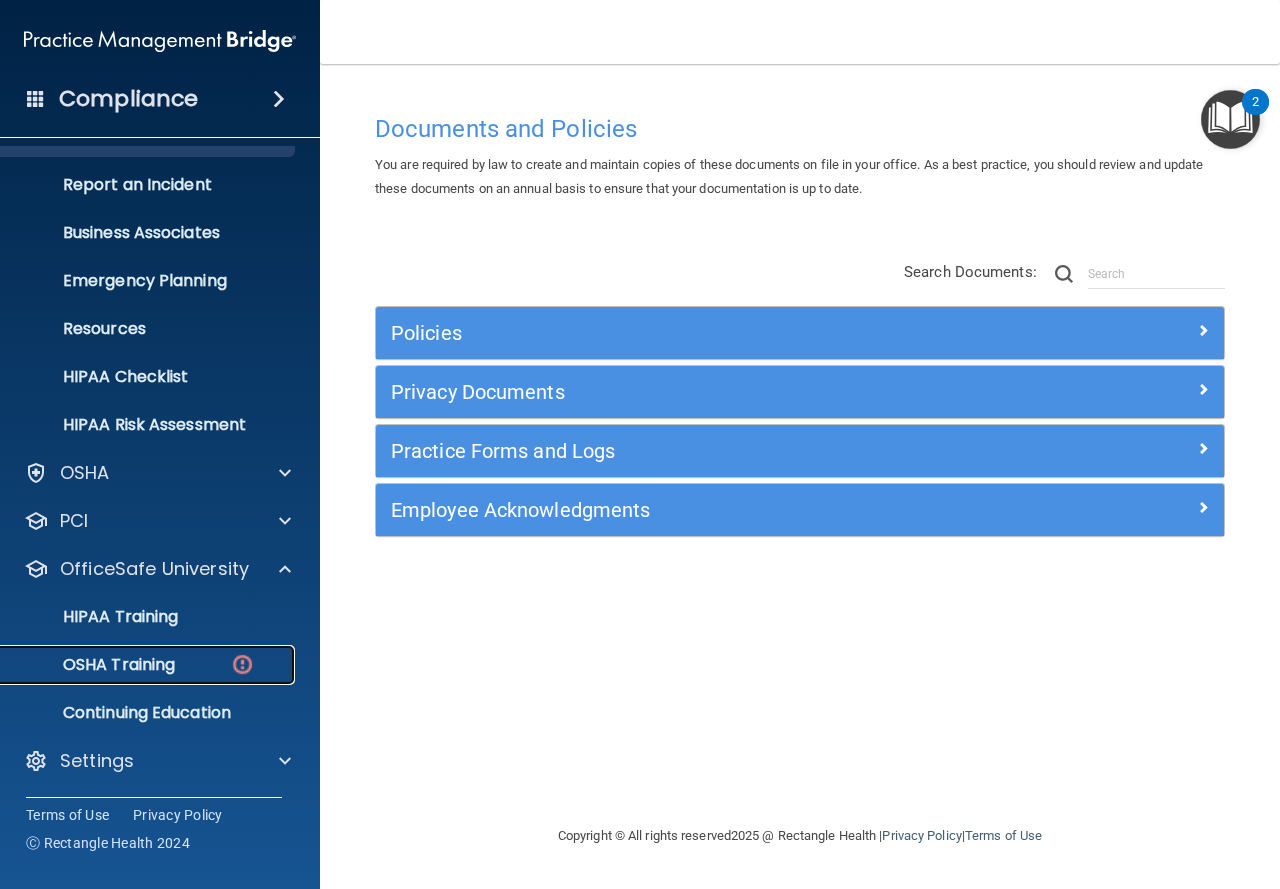 click on "OSHA Training" at bounding box center [94, 665] 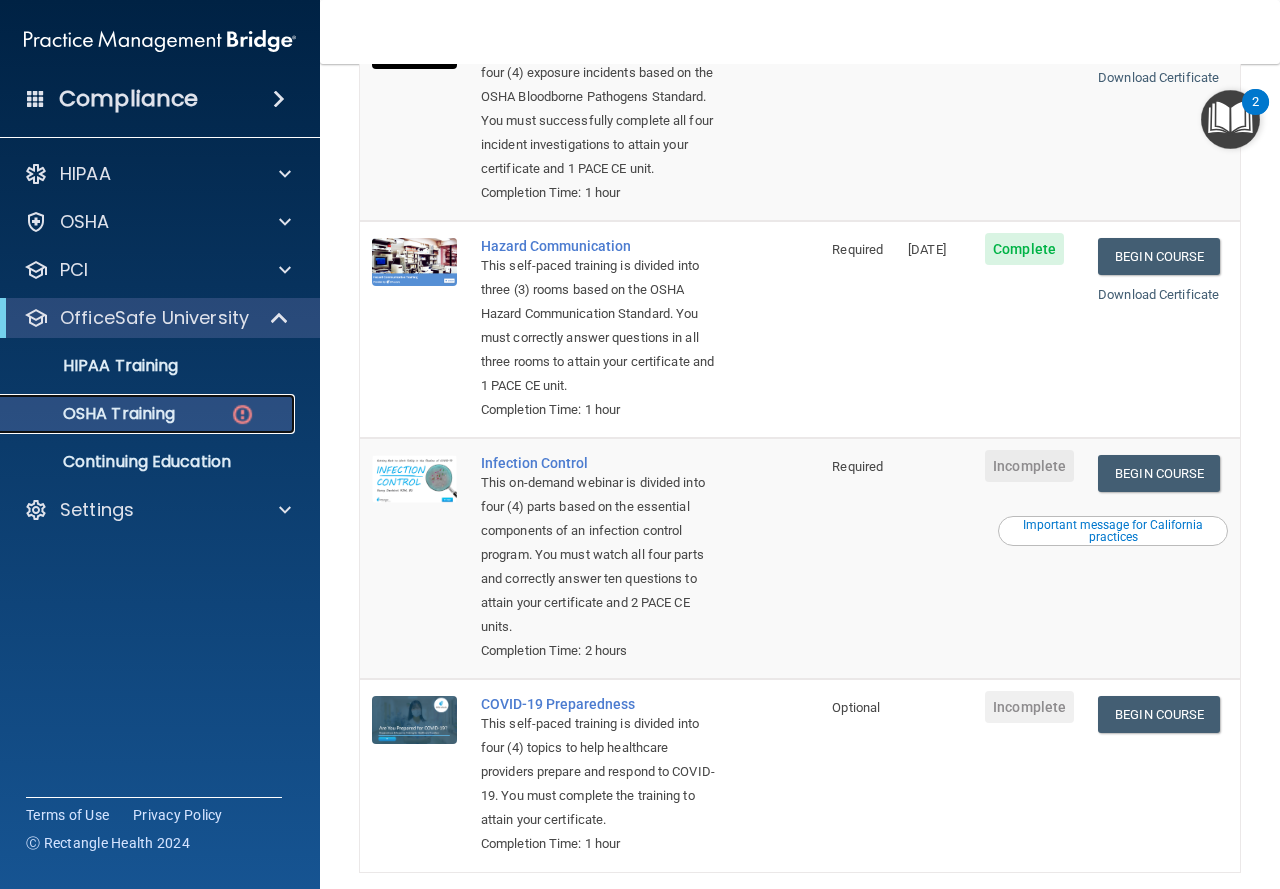 scroll, scrollTop: 400, scrollLeft: 0, axis: vertical 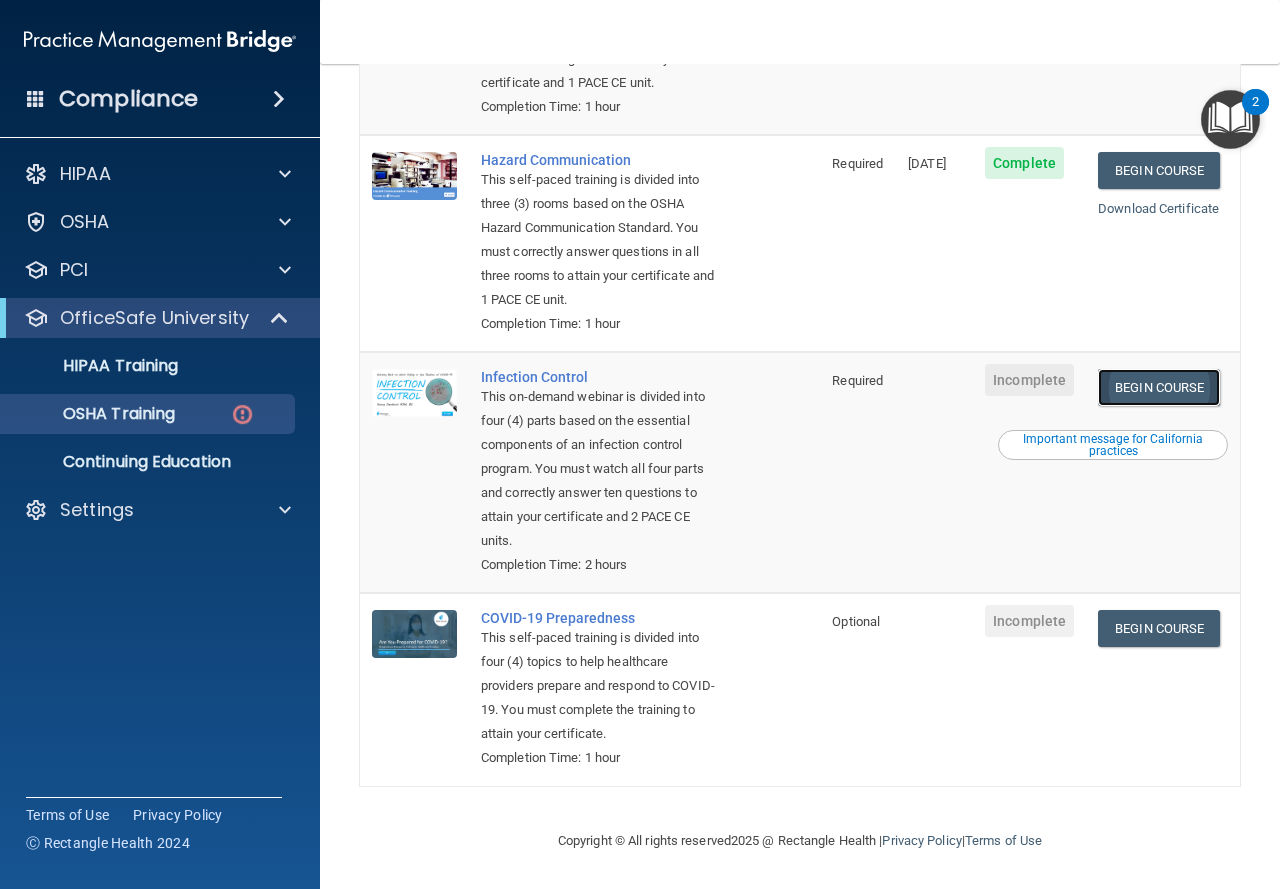 click on "Begin Course" at bounding box center (1159, 387) 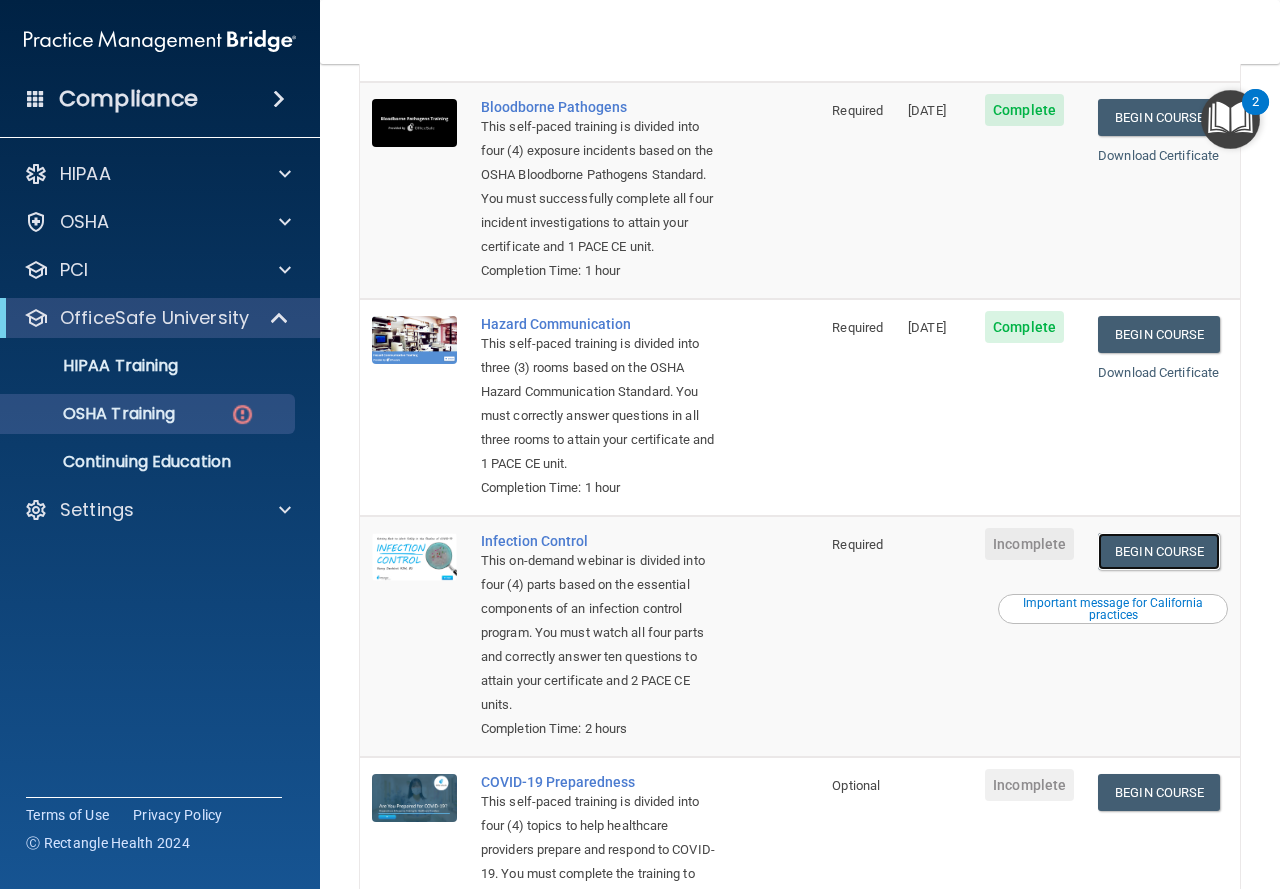 scroll, scrollTop: 300, scrollLeft: 0, axis: vertical 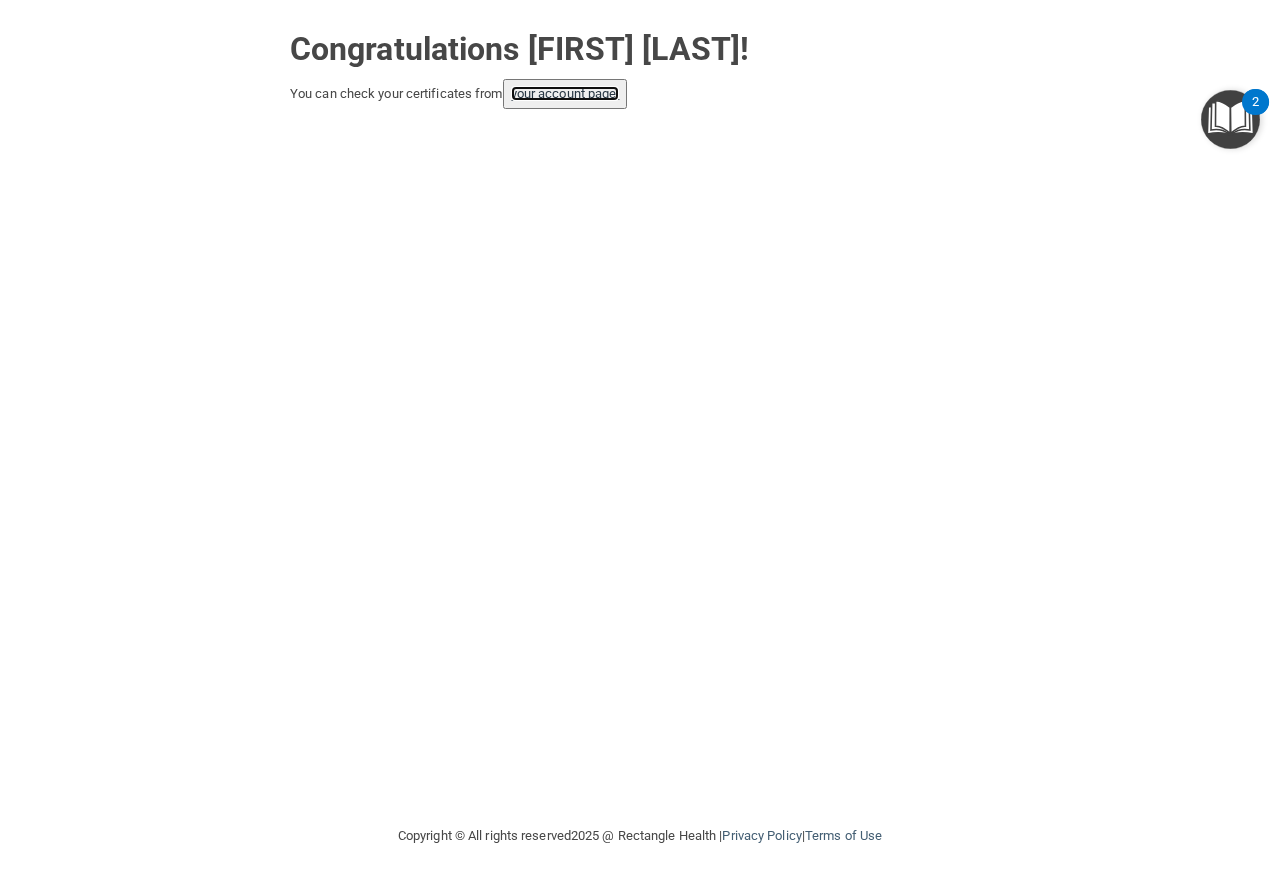 click on "your account page!" at bounding box center [565, 93] 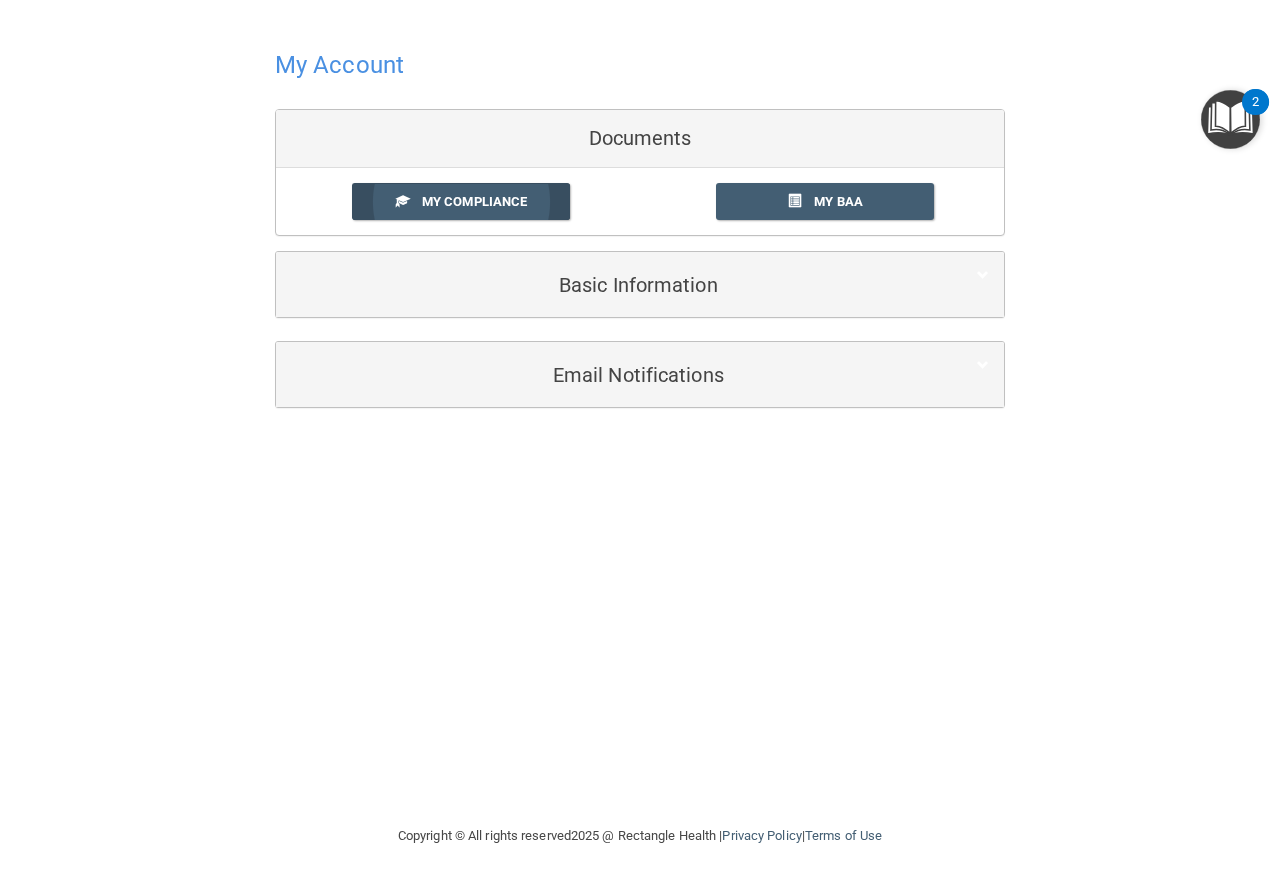 click on "My Compliance" at bounding box center (474, 201) 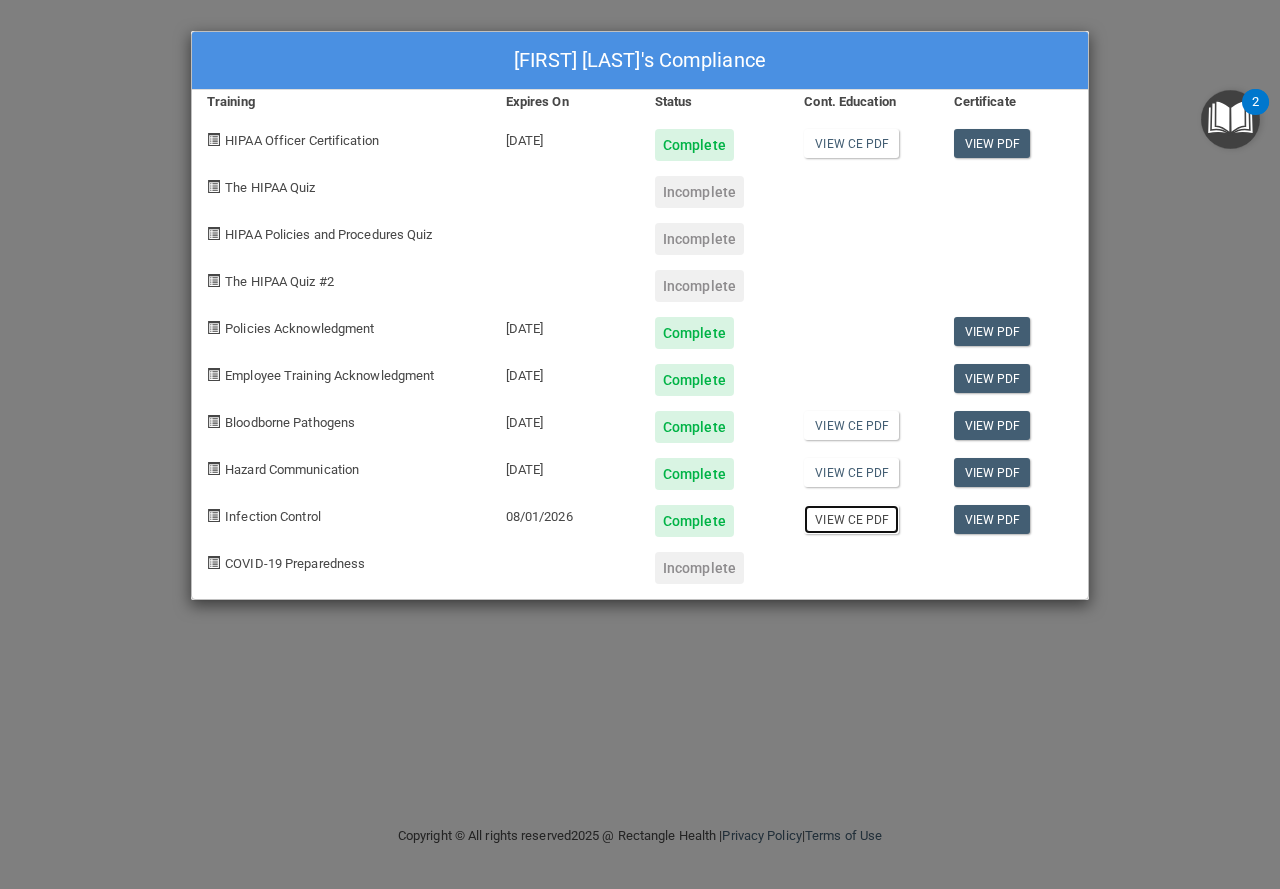 click on "View CE PDF" at bounding box center [851, 519] 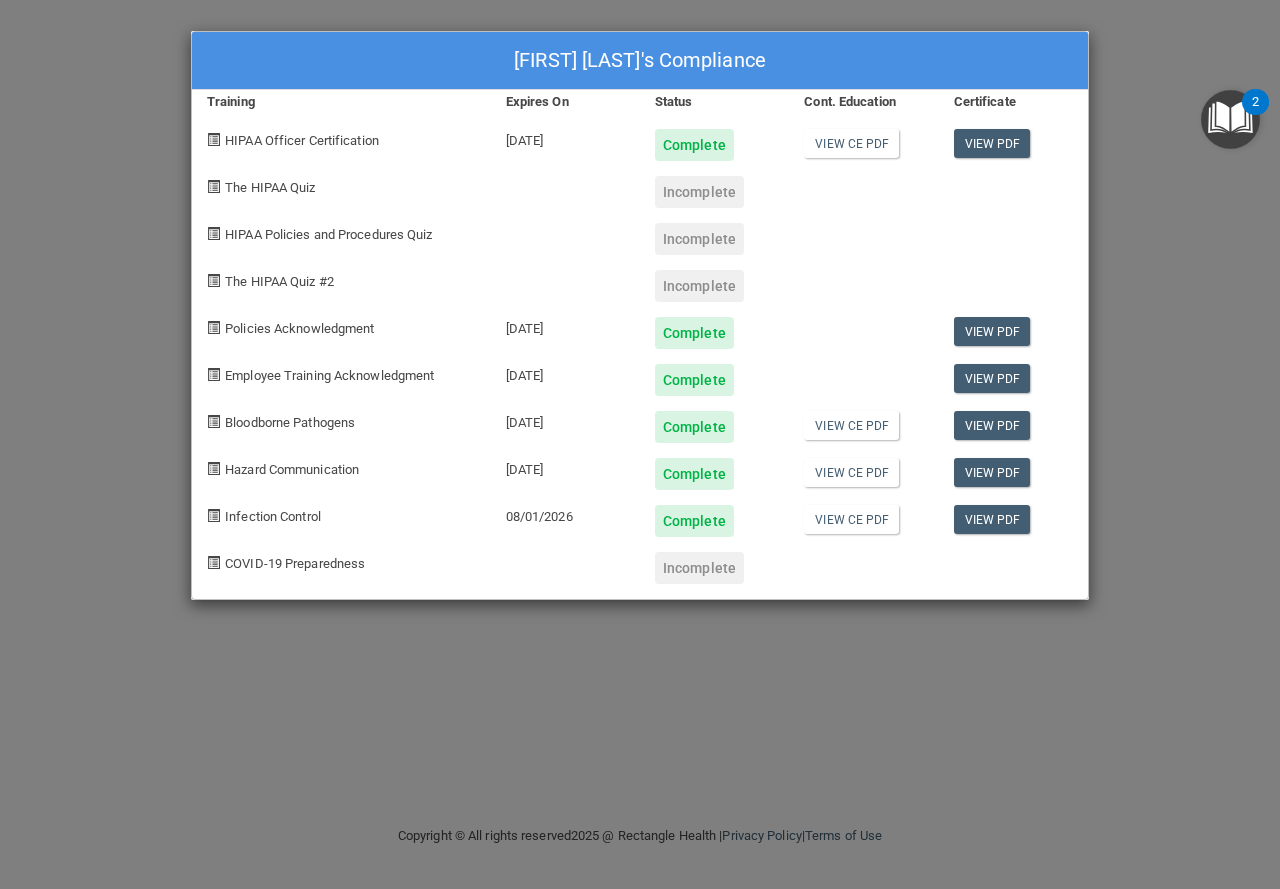 click on "Incomplete" at bounding box center (699, 239) 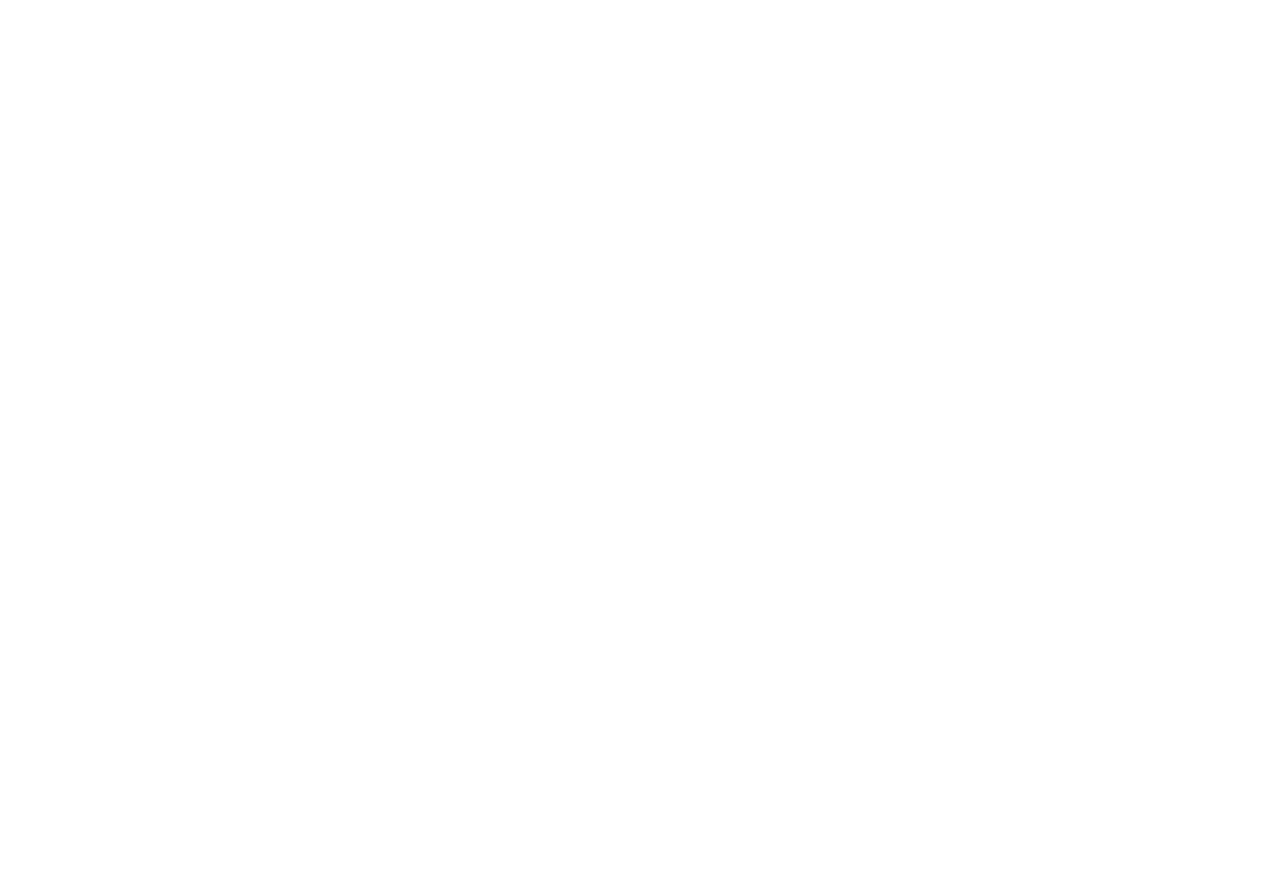 scroll, scrollTop: 0, scrollLeft: 0, axis: both 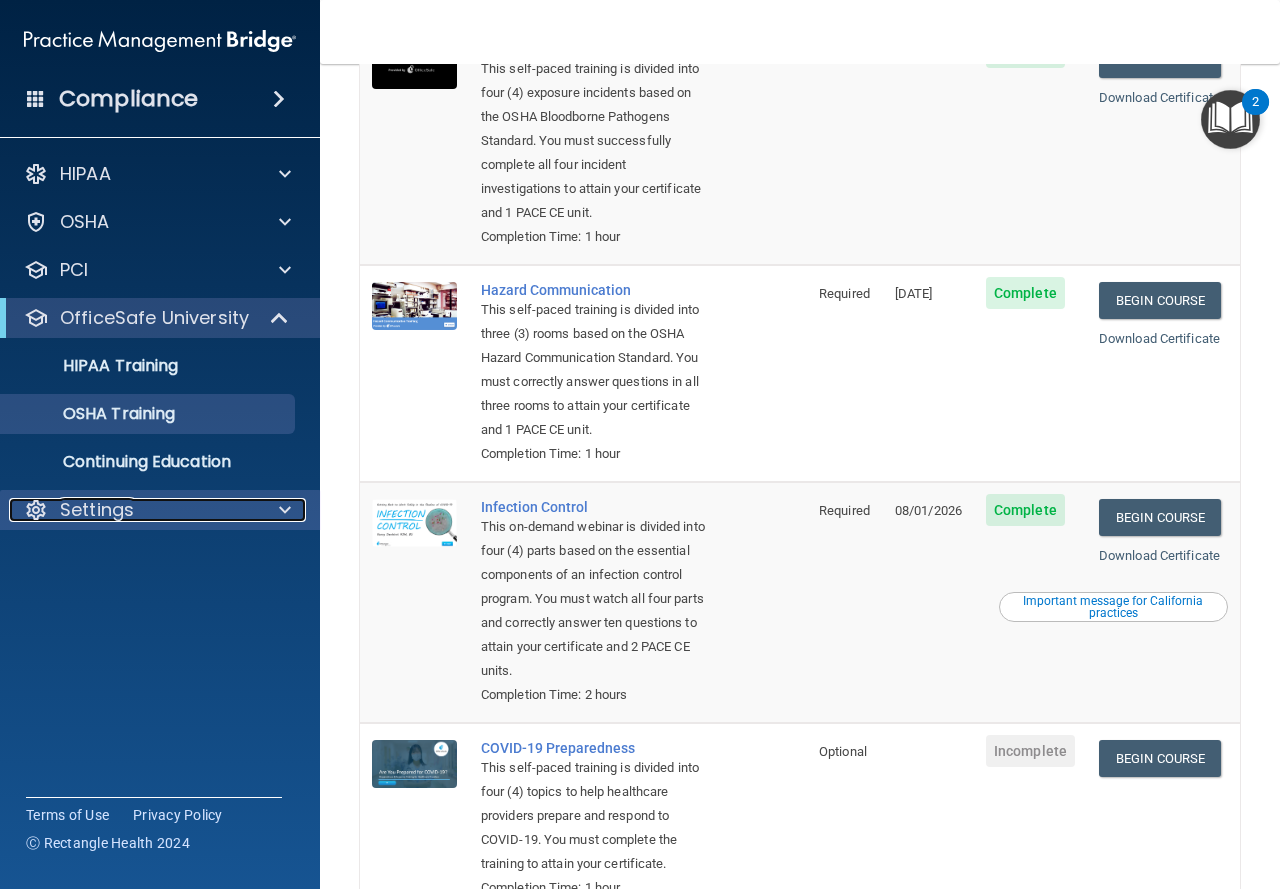 click on "Settings" at bounding box center [97, 510] 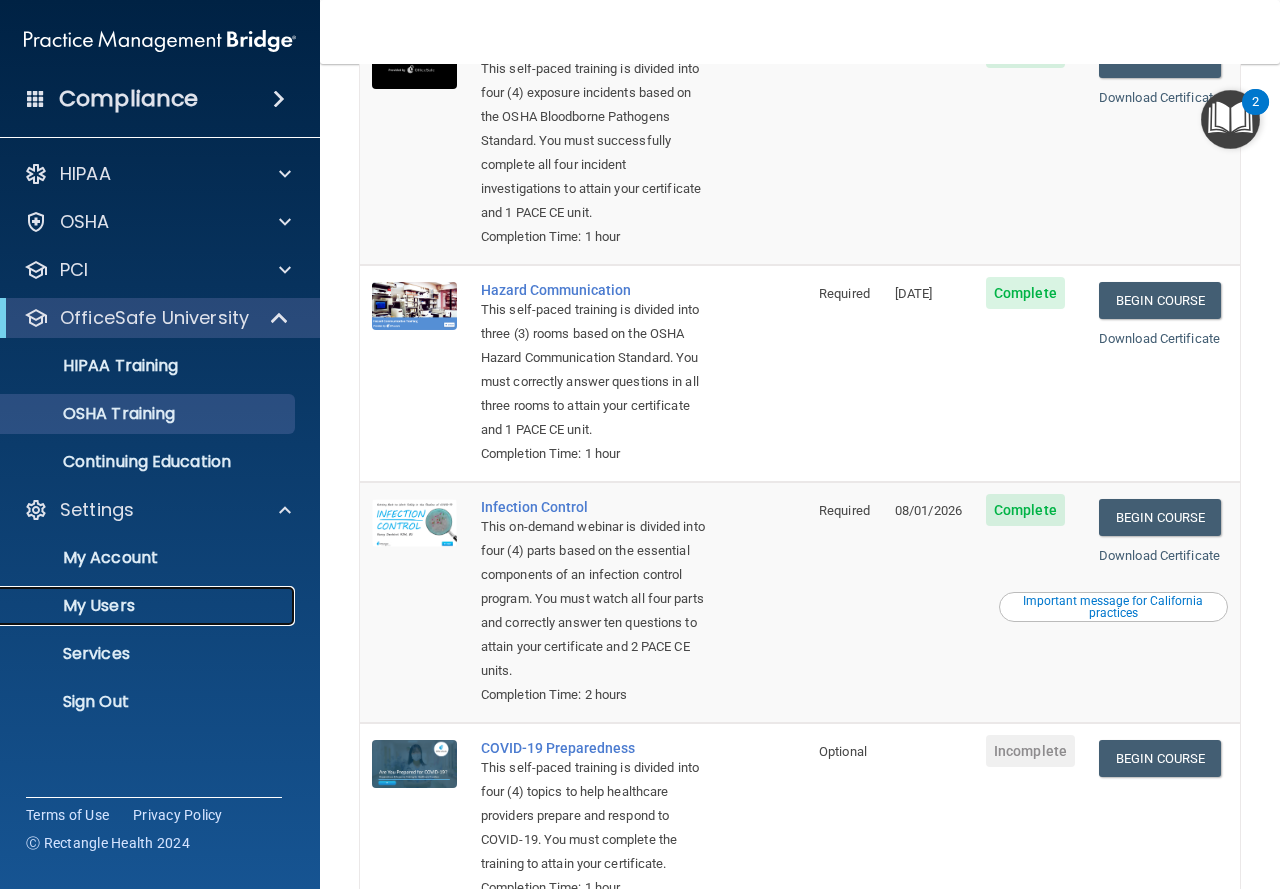 click on "My Users" at bounding box center [149, 606] 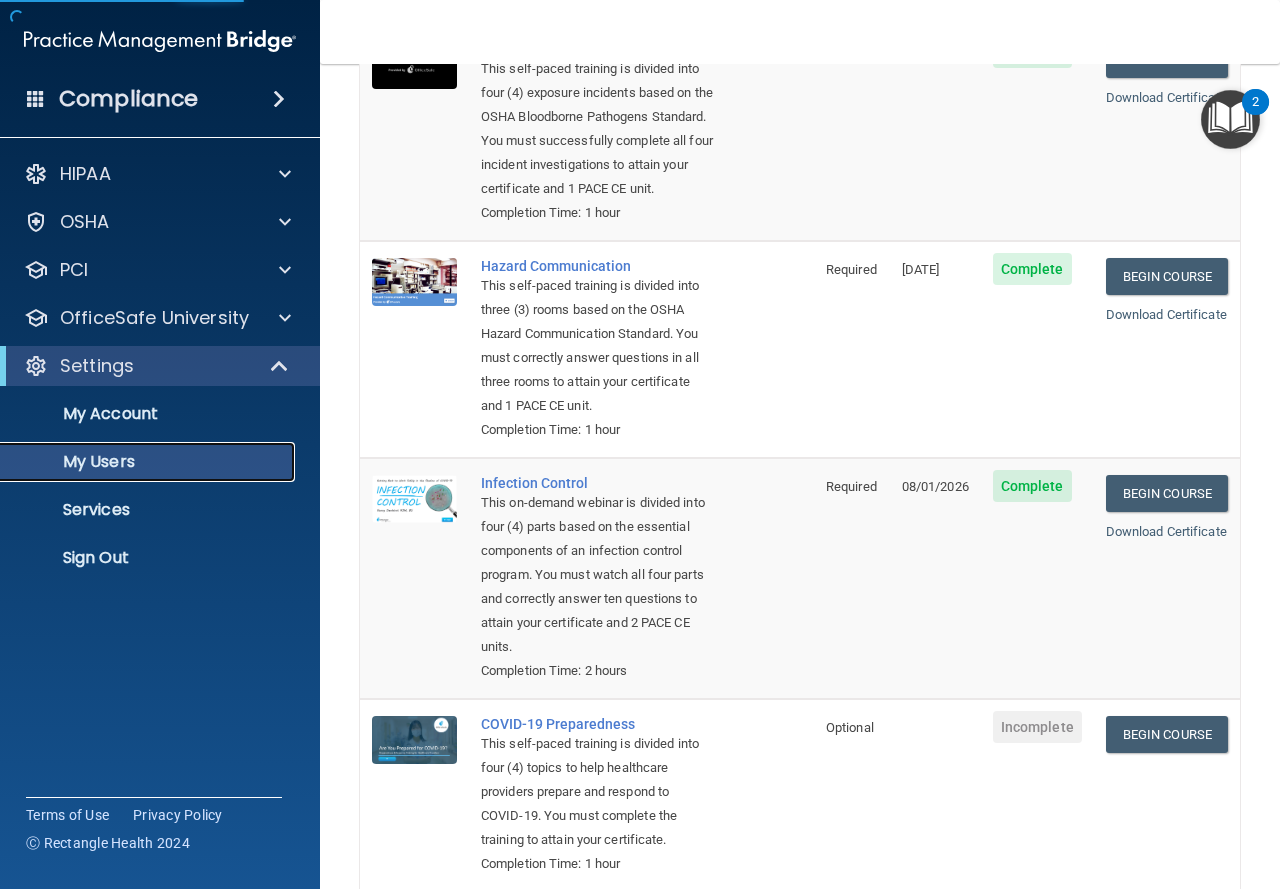 select on "20" 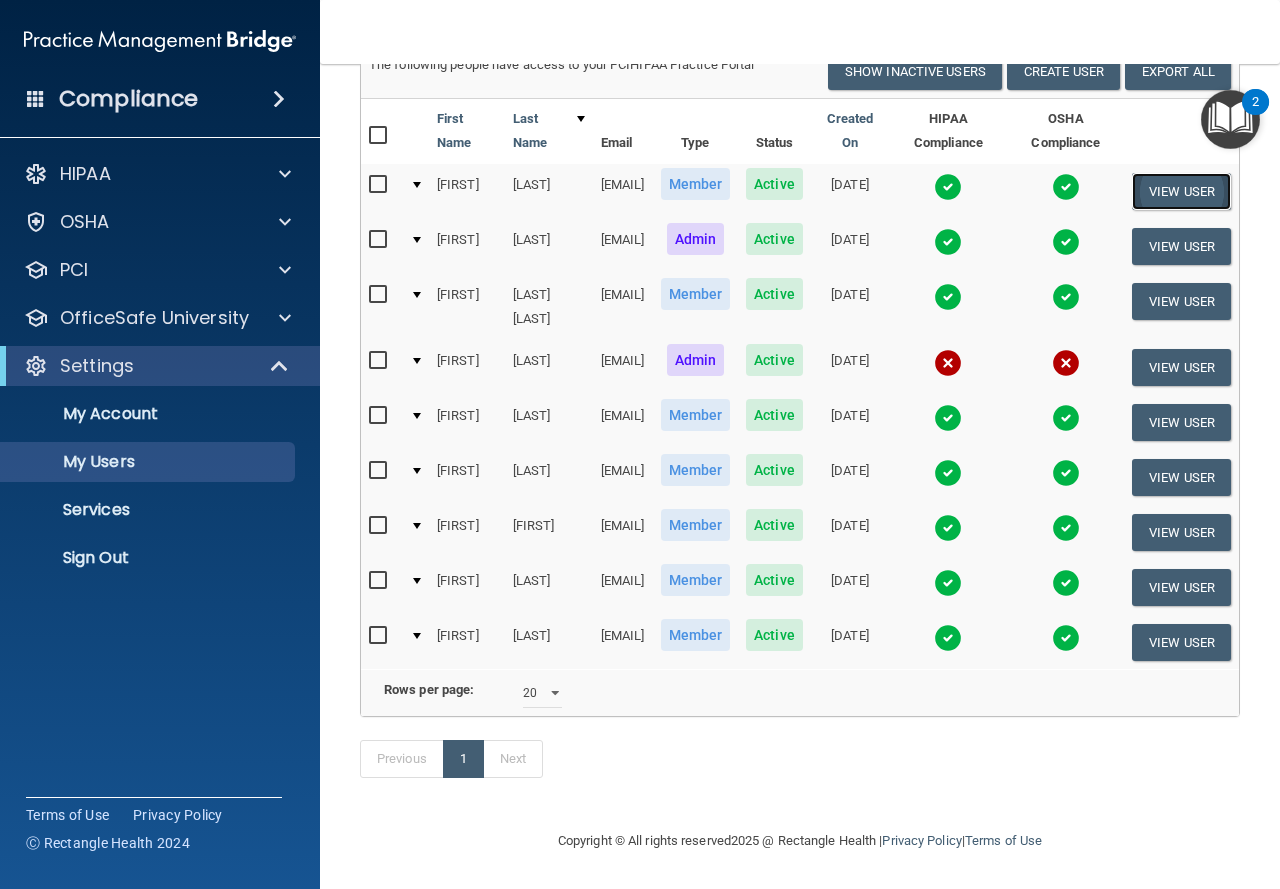 click on "View User" at bounding box center [1181, 191] 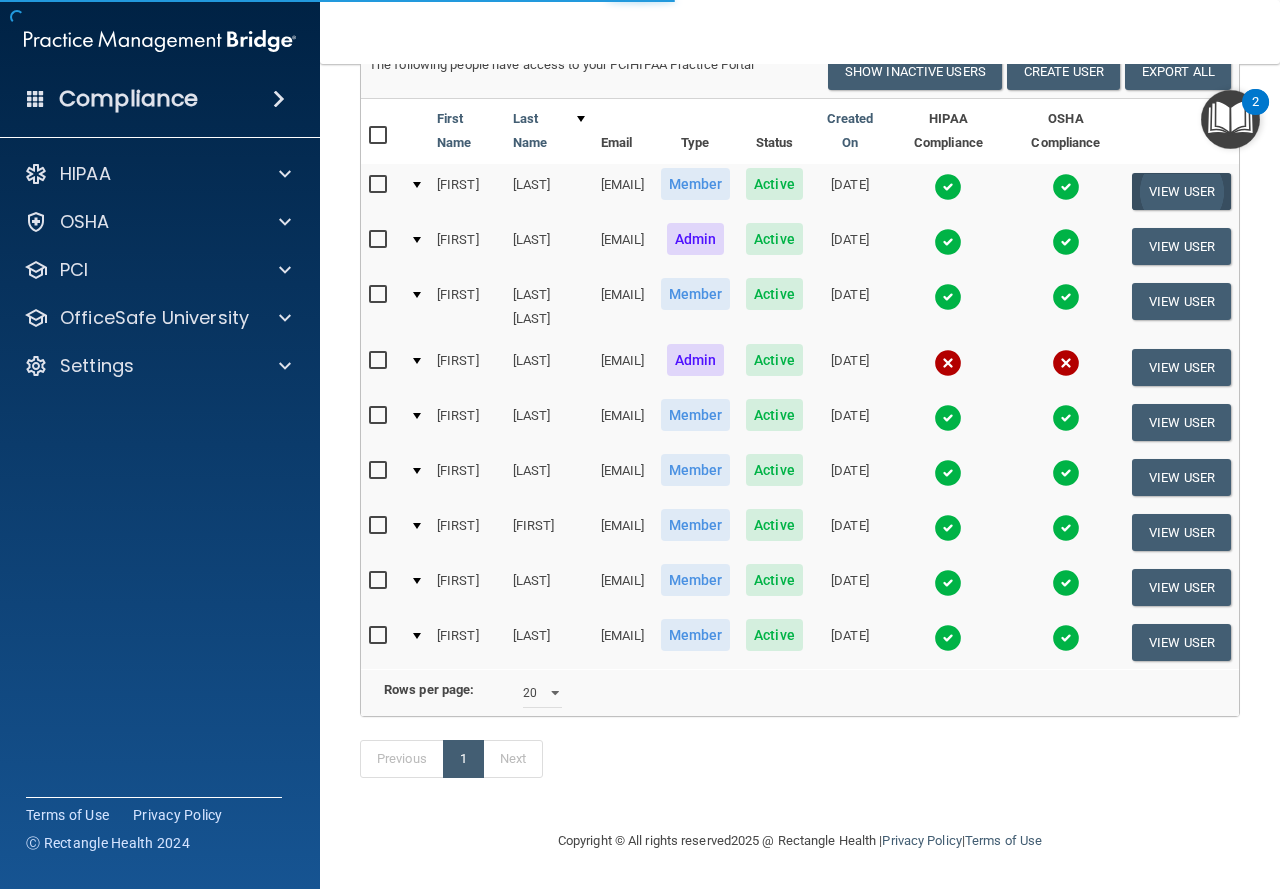 scroll, scrollTop: 0, scrollLeft: 0, axis: both 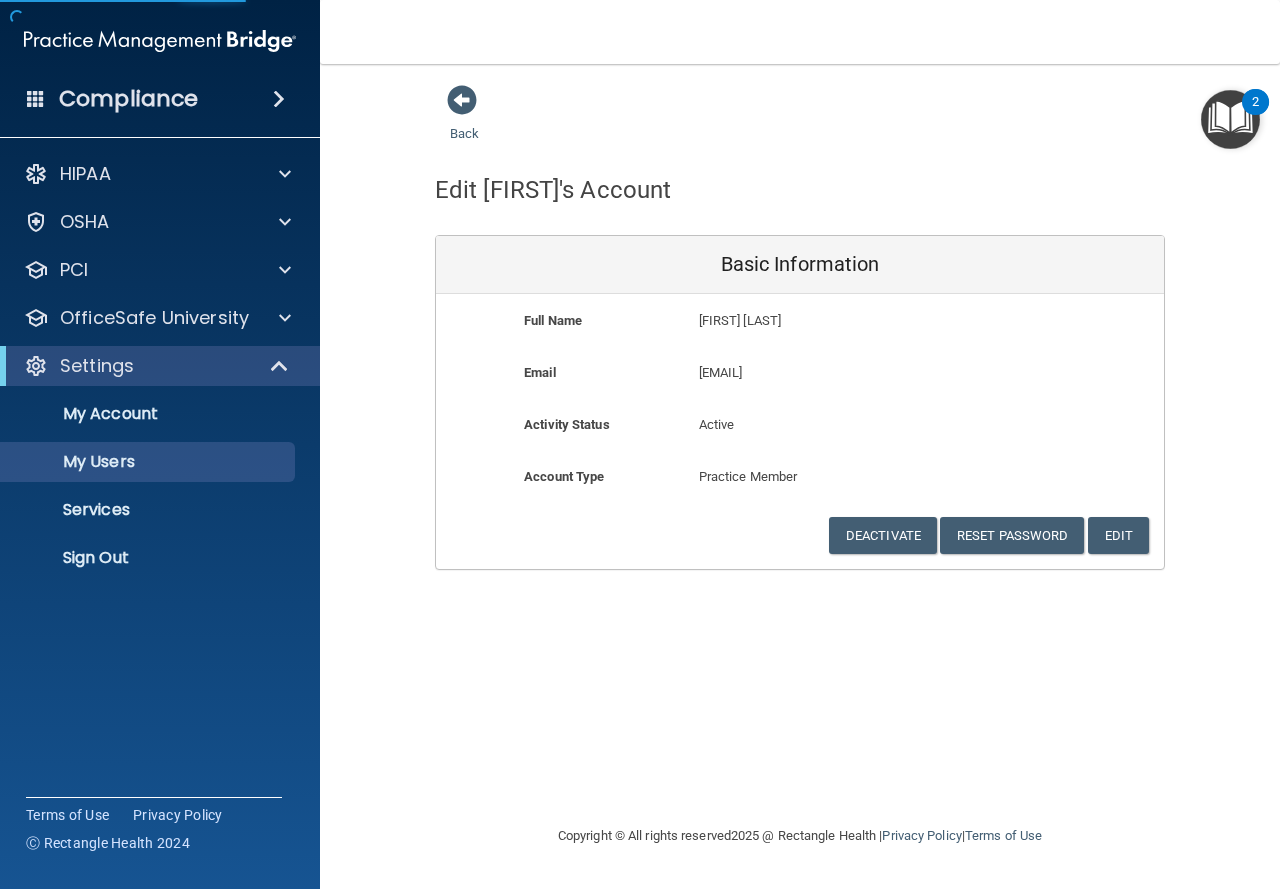 select on "20" 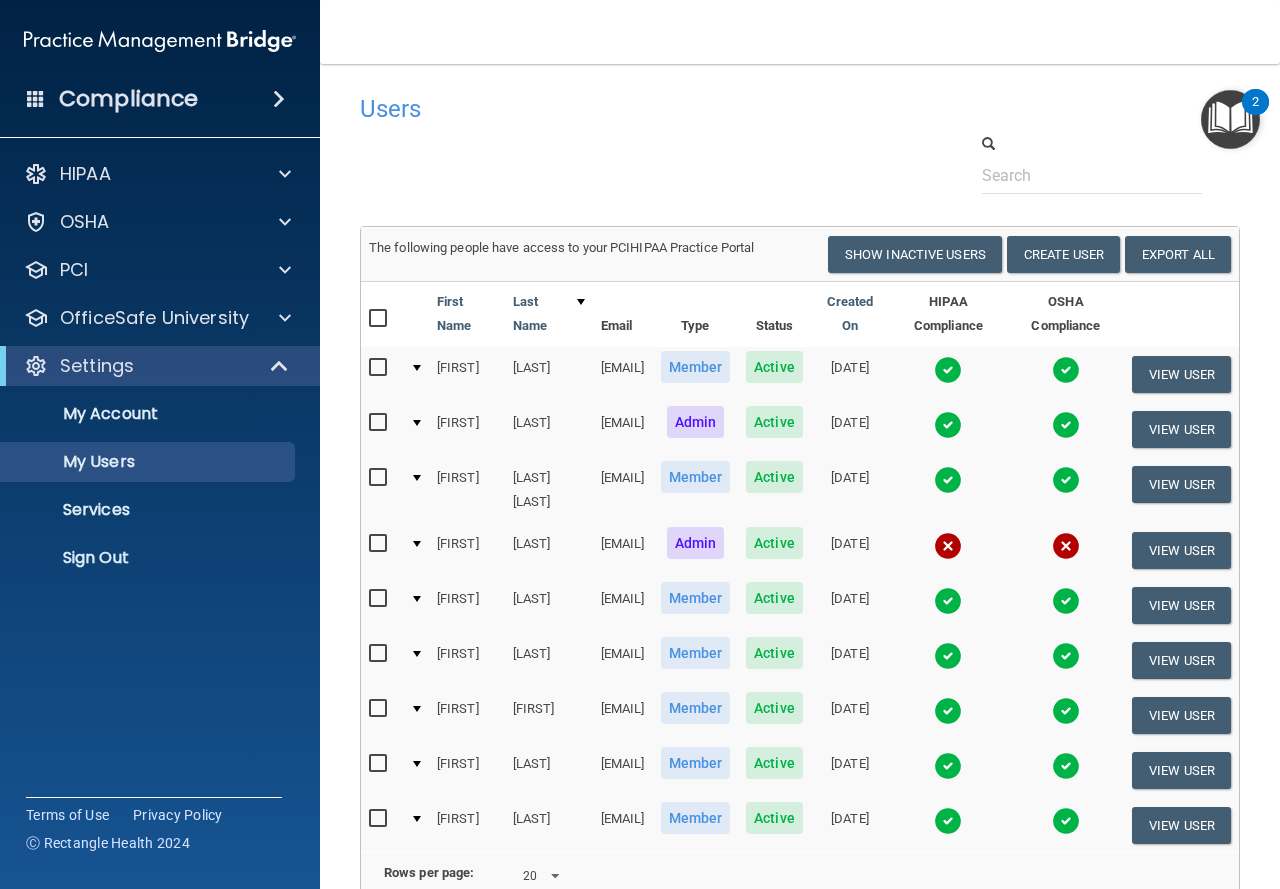click at bounding box center [380, 368] 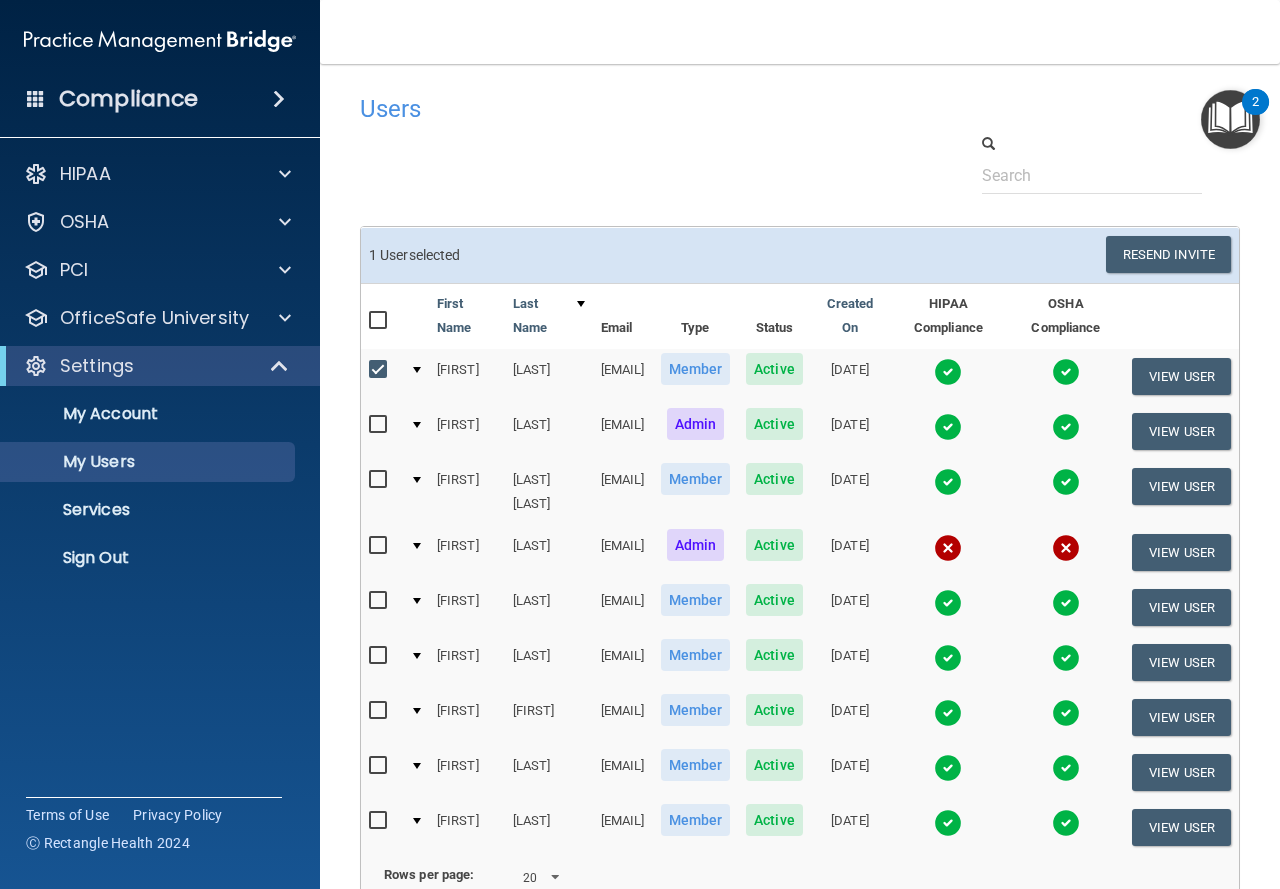 click on "Ashley" at bounding box center [467, 376] 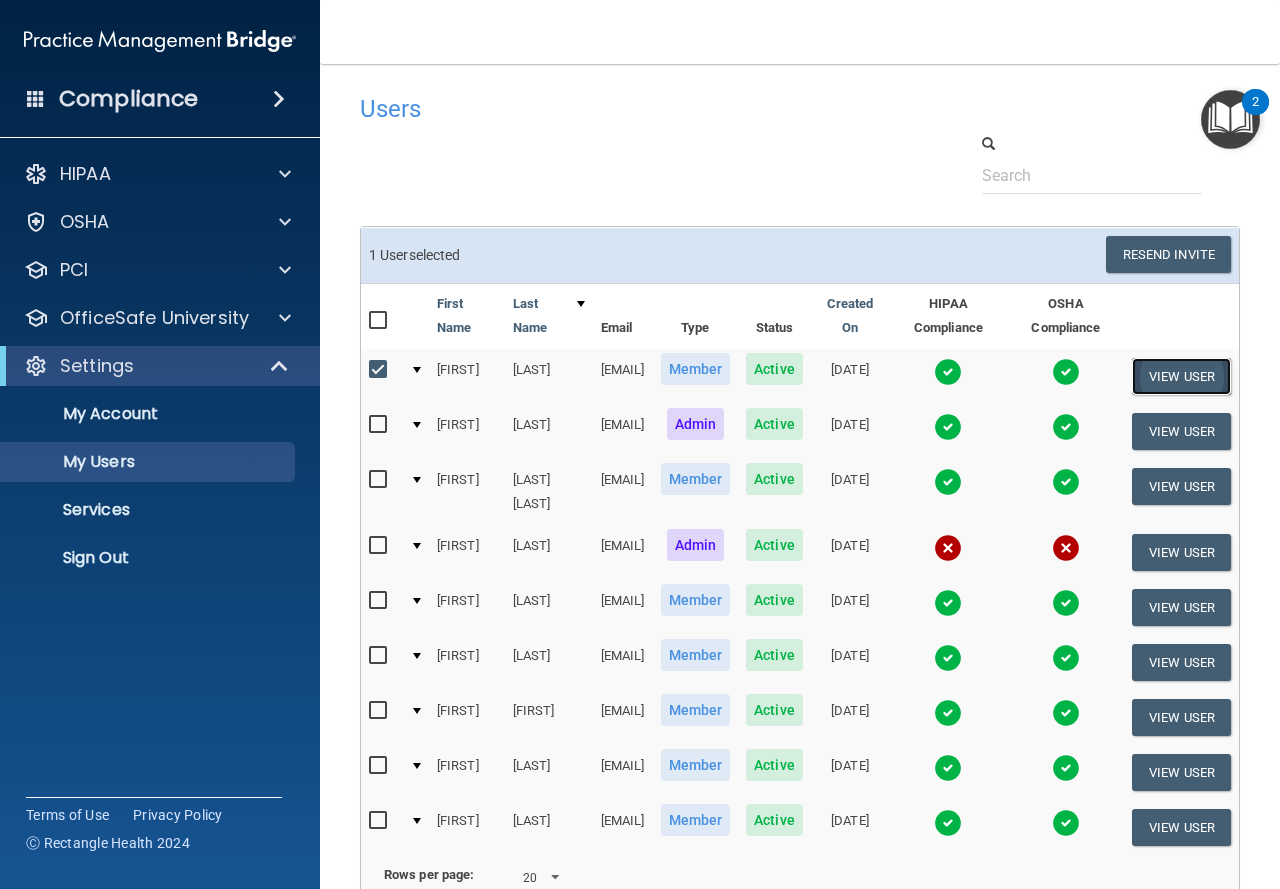 click on "View User" at bounding box center (1181, 376) 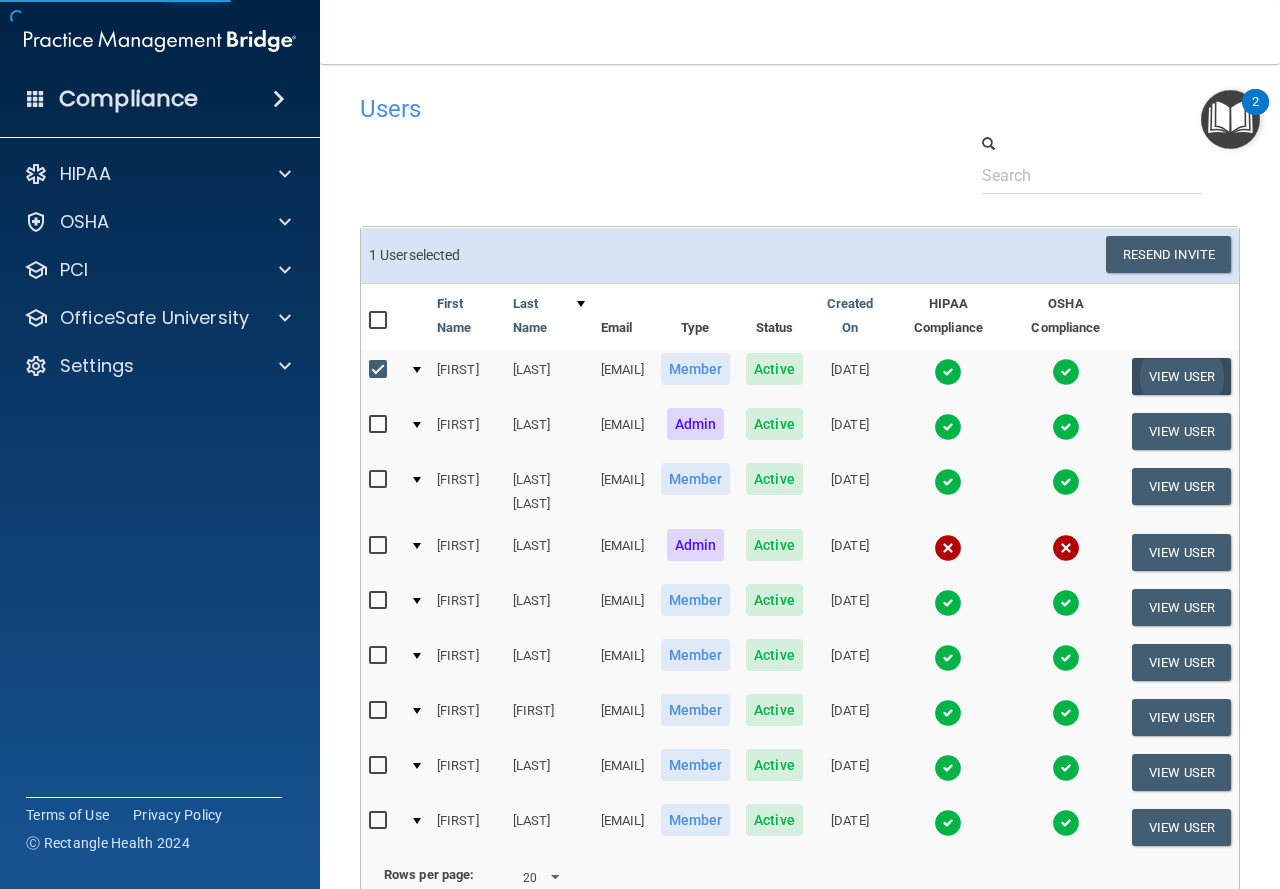select on "practice_member" 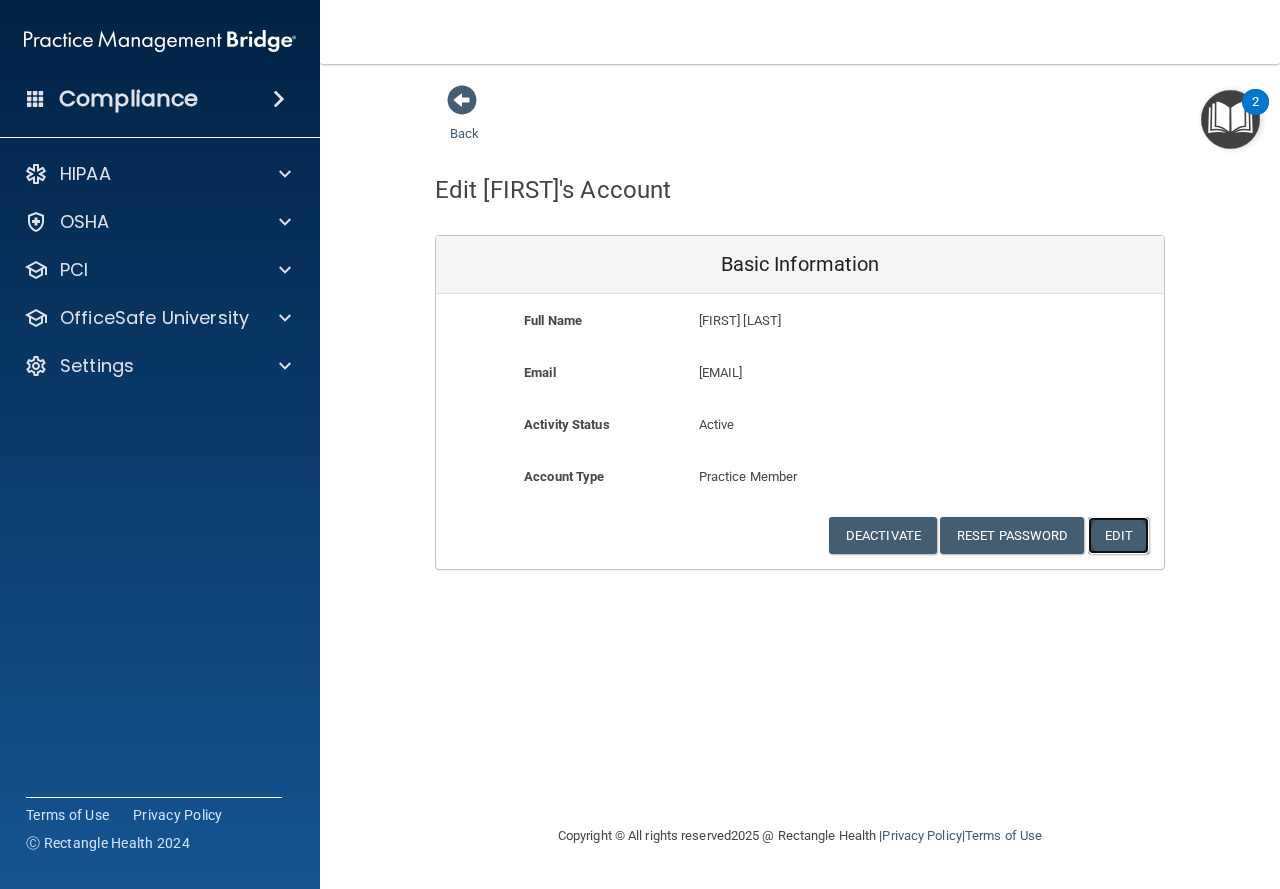 click on "Edit" at bounding box center (1118, 535) 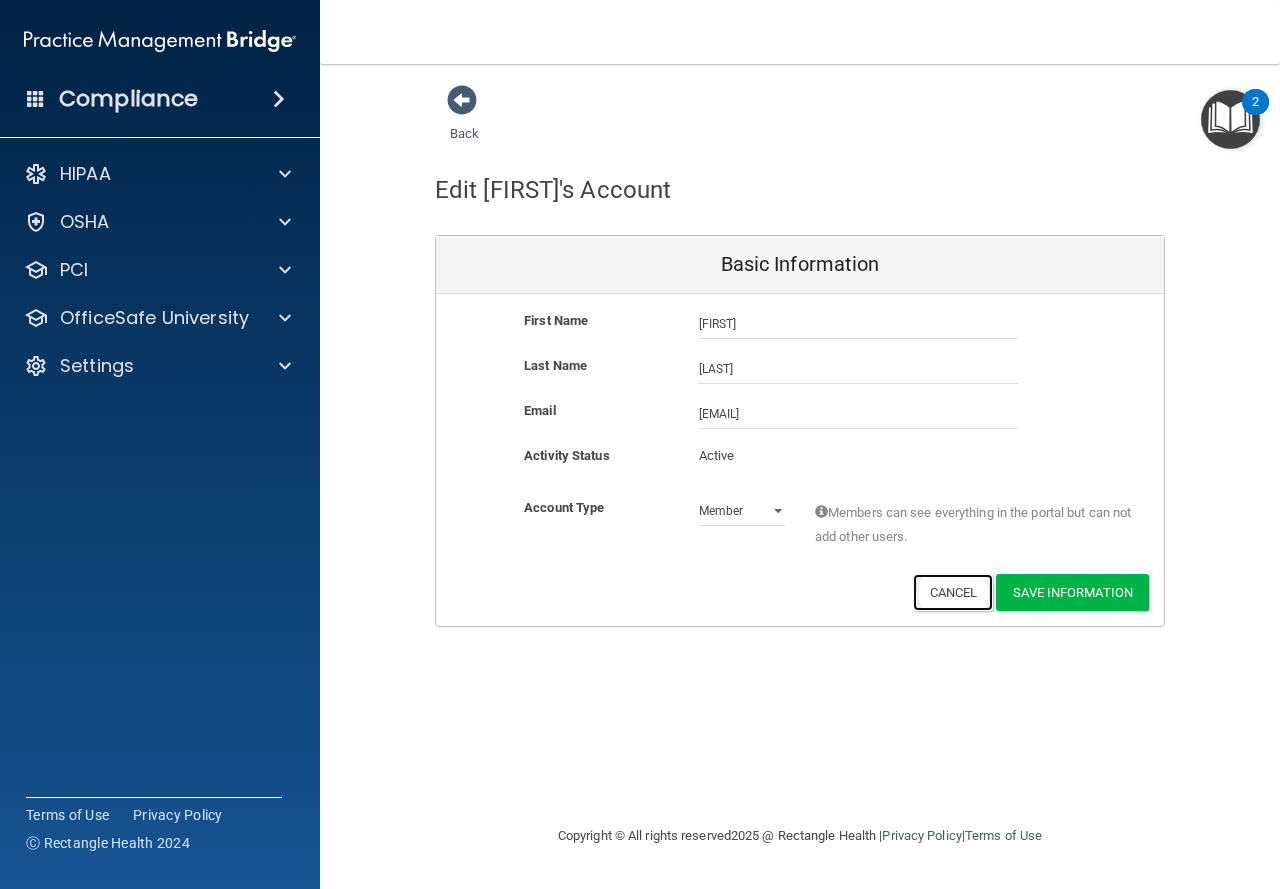 click on "Cancel" at bounding box center (953, 592) 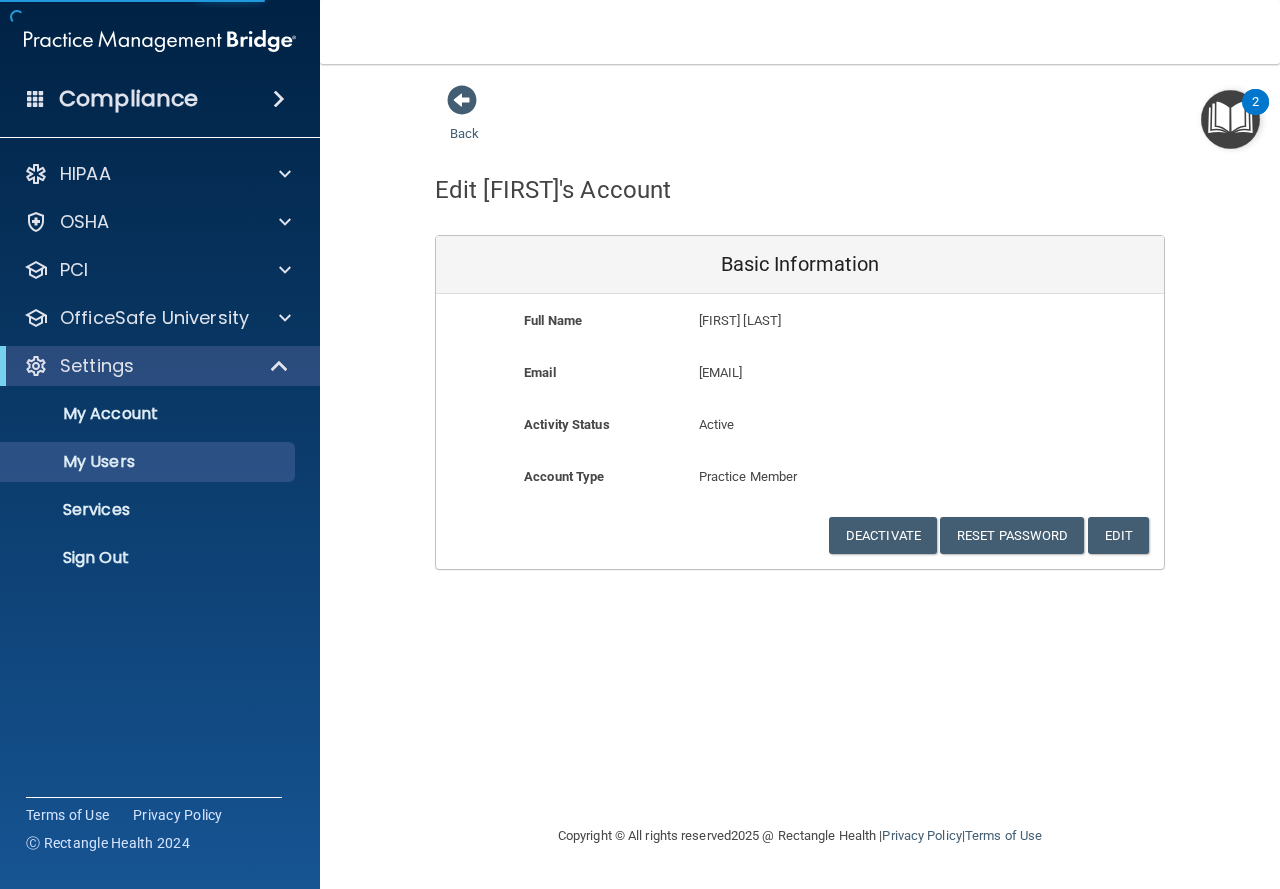 select on "20" 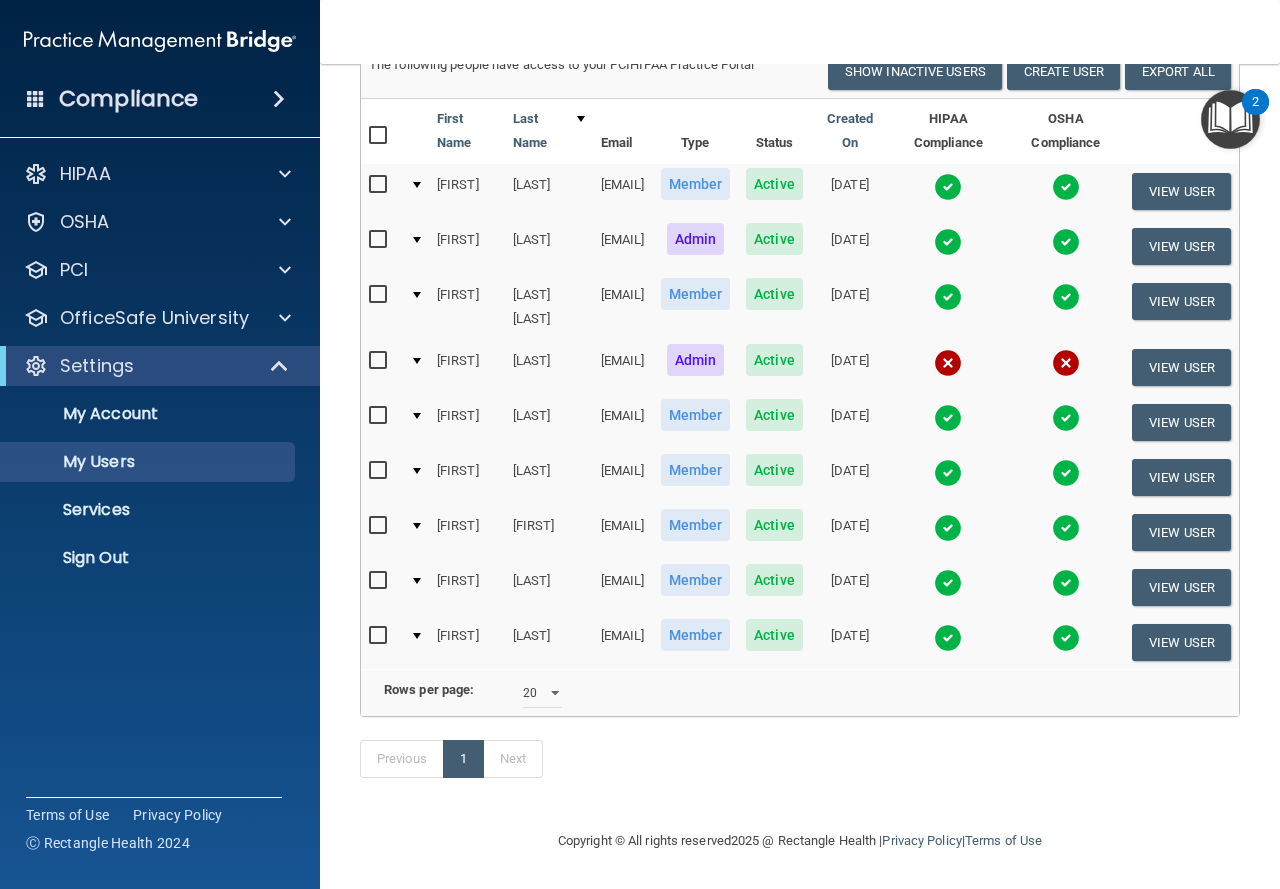 scroll, scrollTop: 213, scrollLeft: 0, axis: vertical 